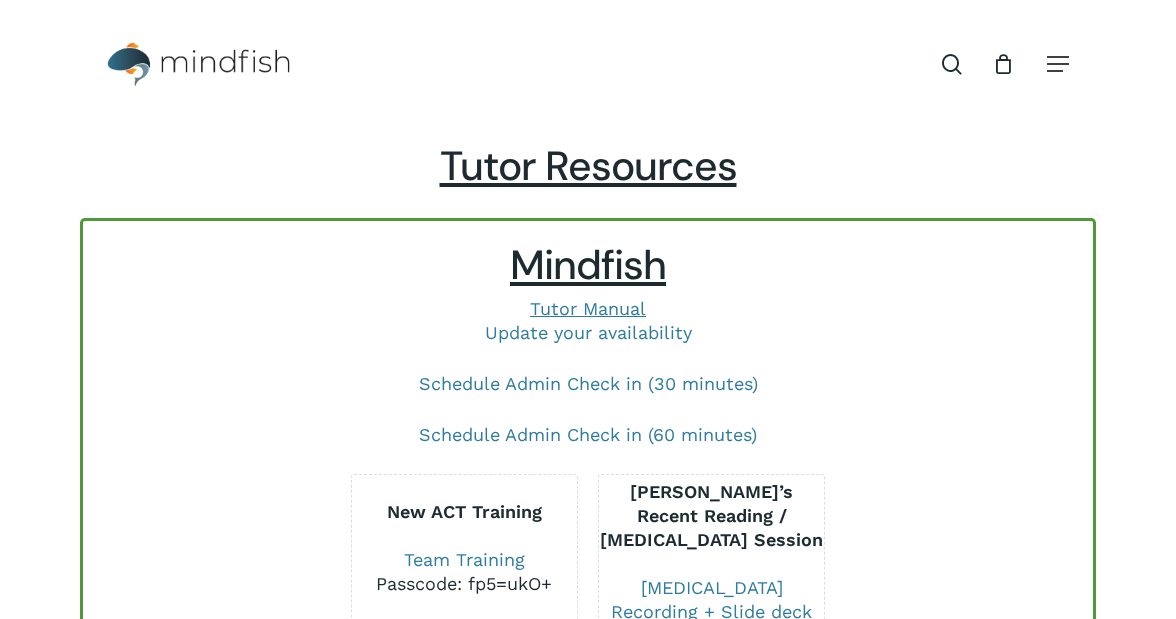 scroll, scrollTop: 0, scrollLeft: 0, axis: both 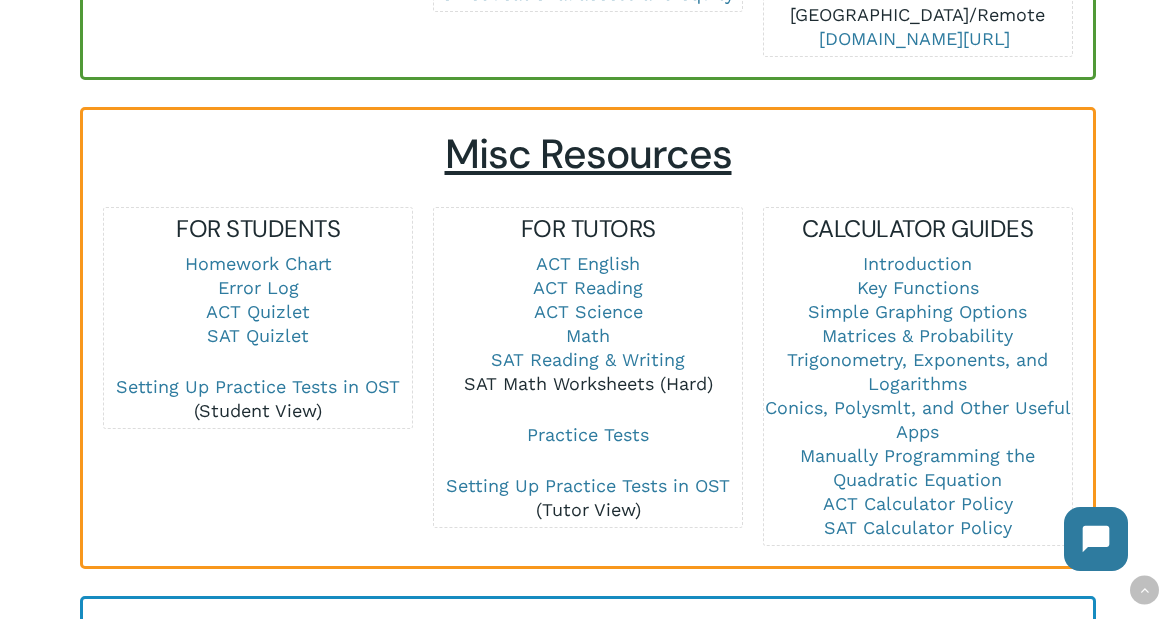 click on "SAT Math Worksheets (Hard)" at bounding box center (588, 383) 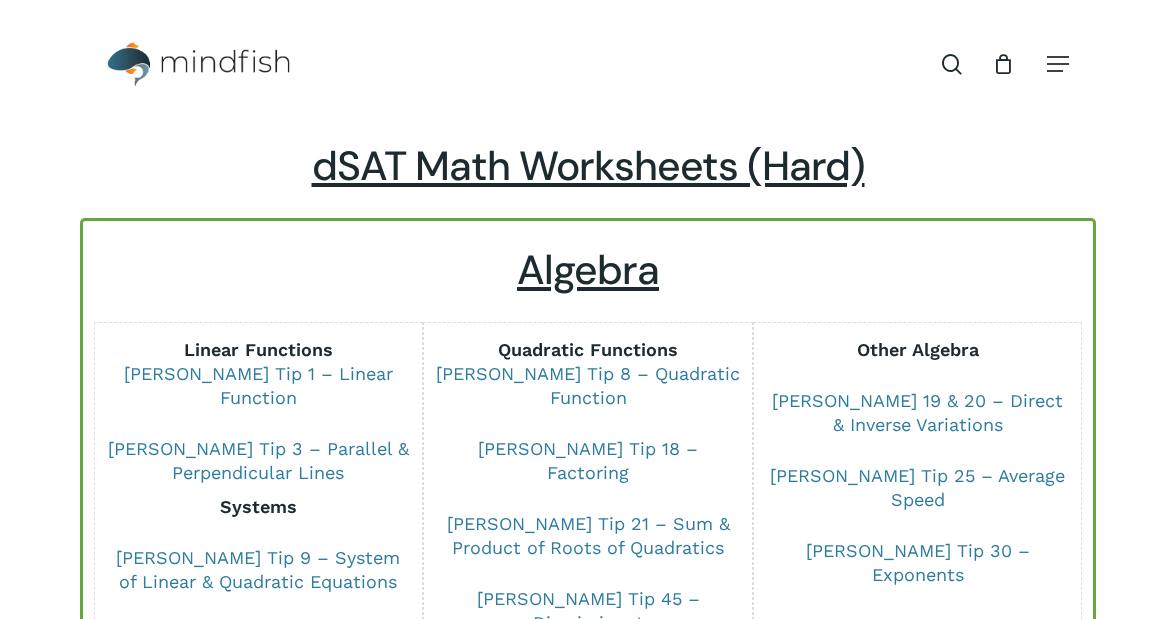 scroll, scrollTop: 0, scrollLeft: 0, axis: both 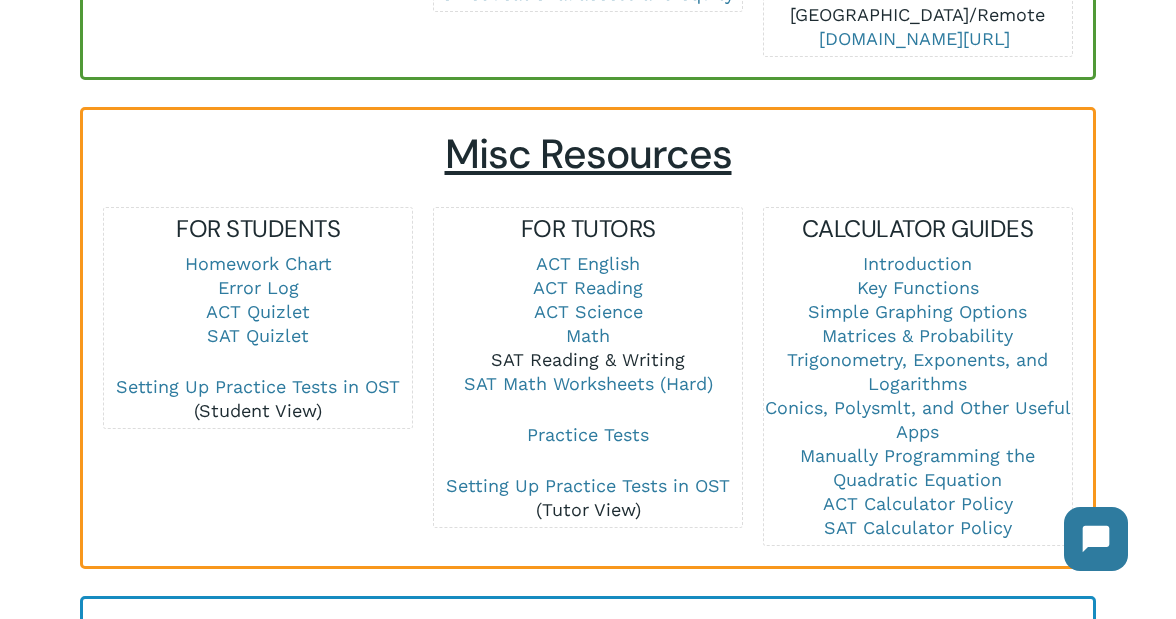 click on "SAT Reading & Writing" at bounding box center [588, 359] 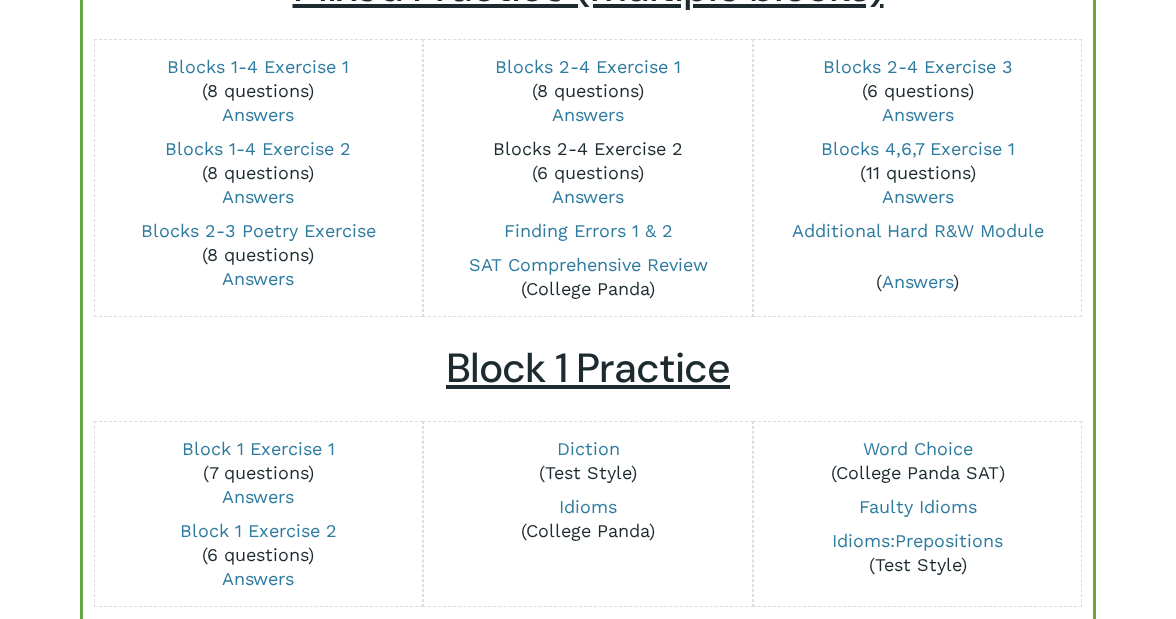 scroll, scrollTop: 810, scrollLeft: 0, axis: vertical 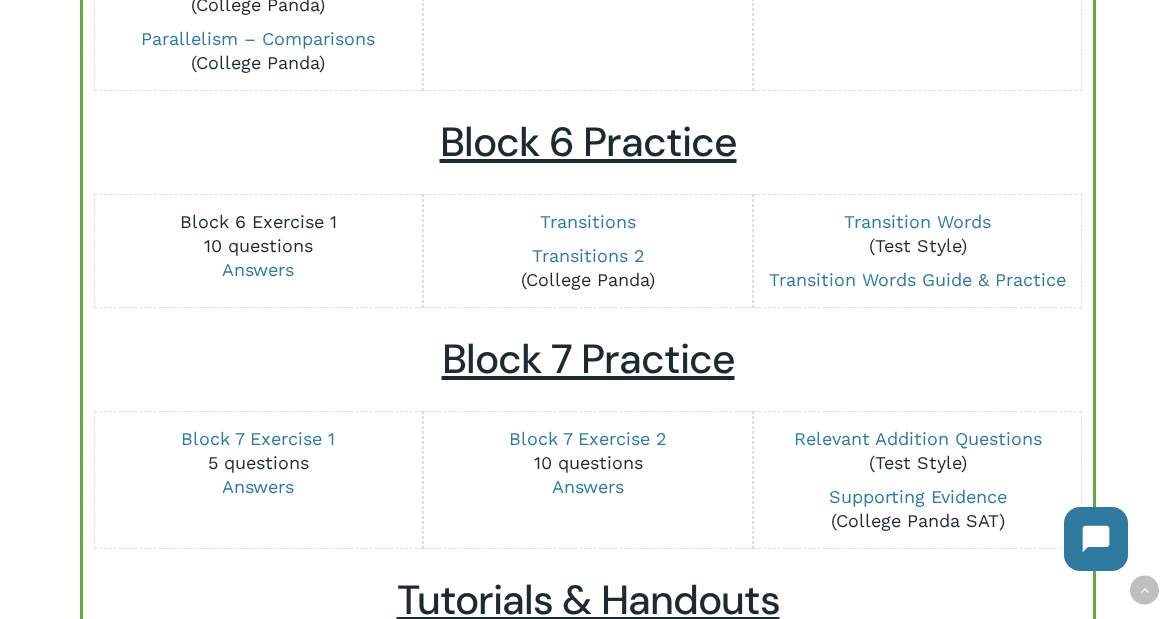 click on "Block 6 Exercise 1" at bounding box center (258, 221) 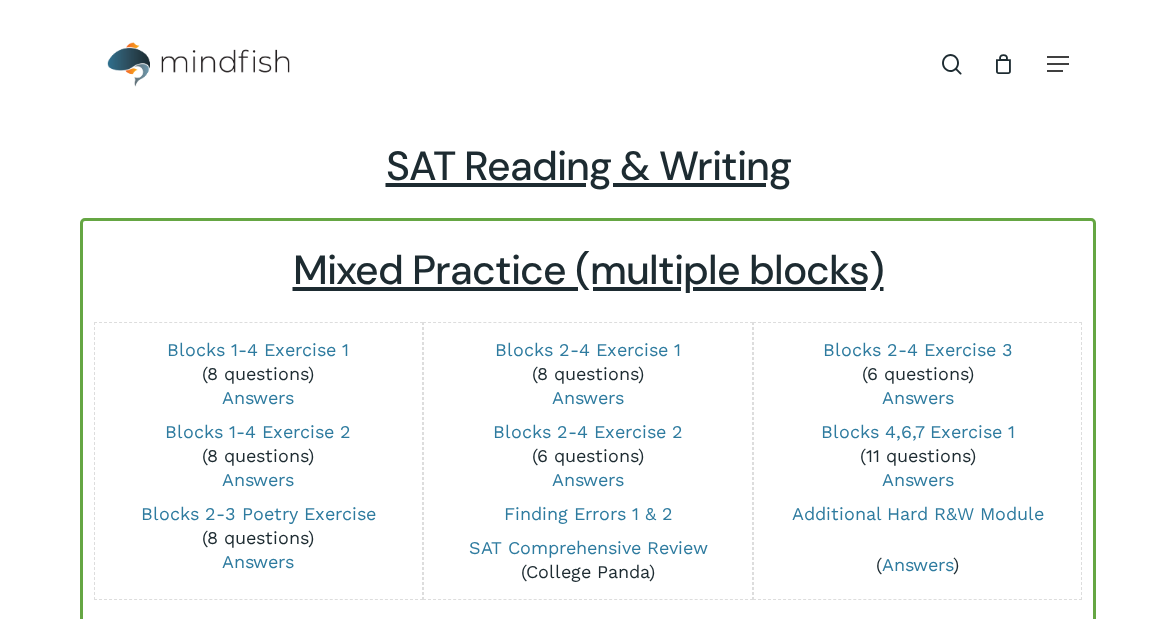 scroll, scrollTop: 2372, scrollLeft: 0, axis: vertical 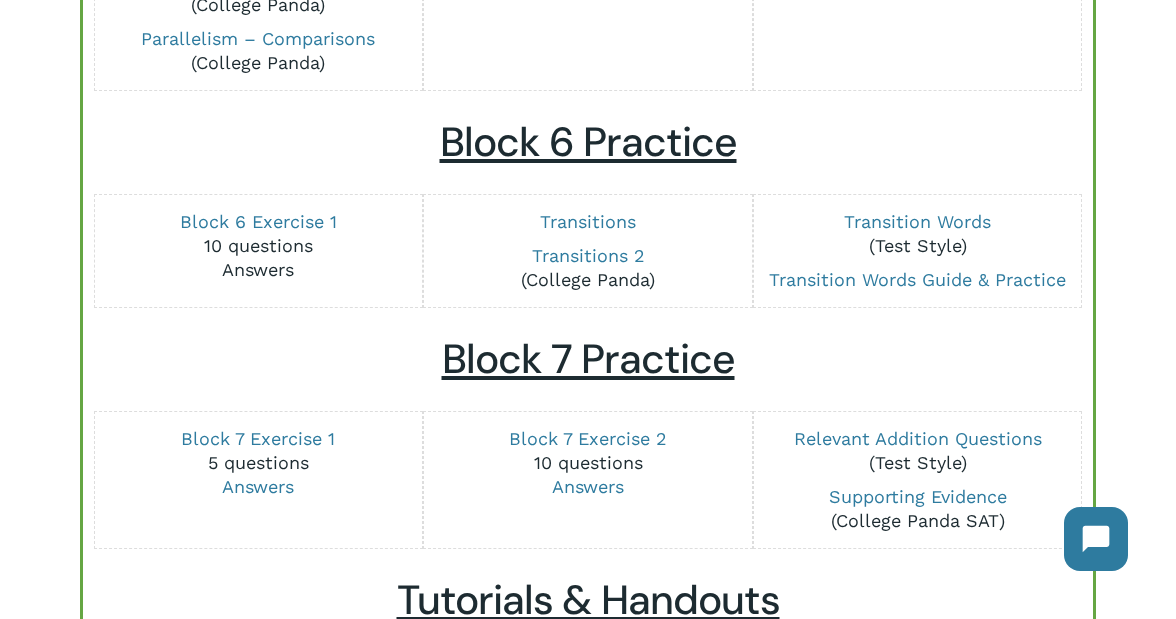 click on "Answers" at bounding box center [258, 269] 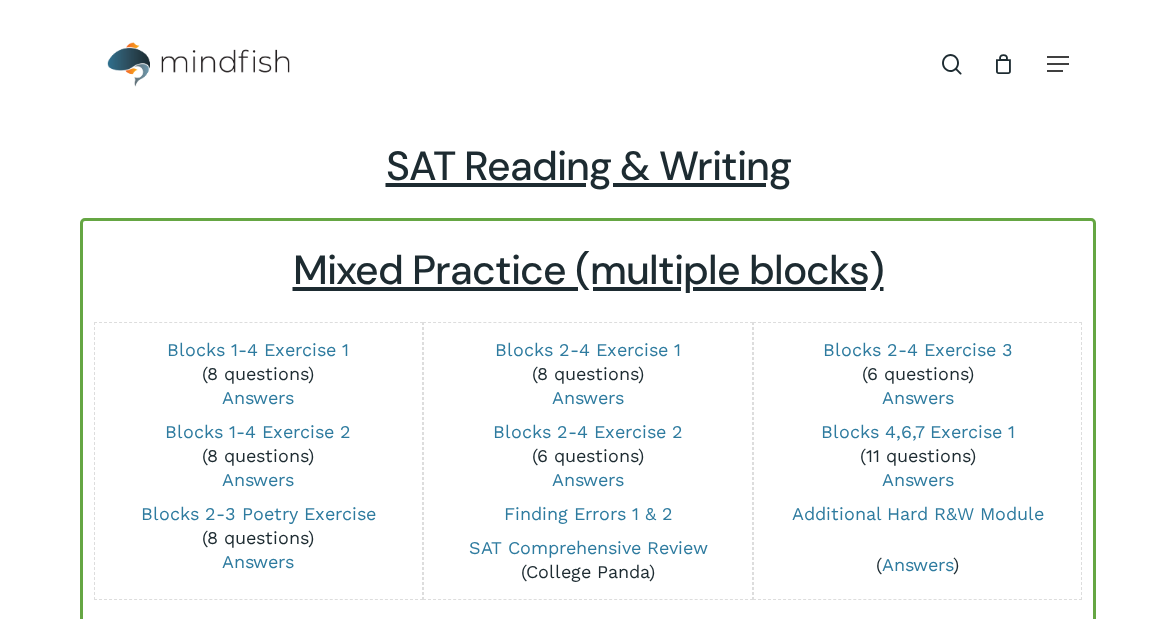 scroll, scrollTop: 2372, scrollLeft: 0, axis: vertical 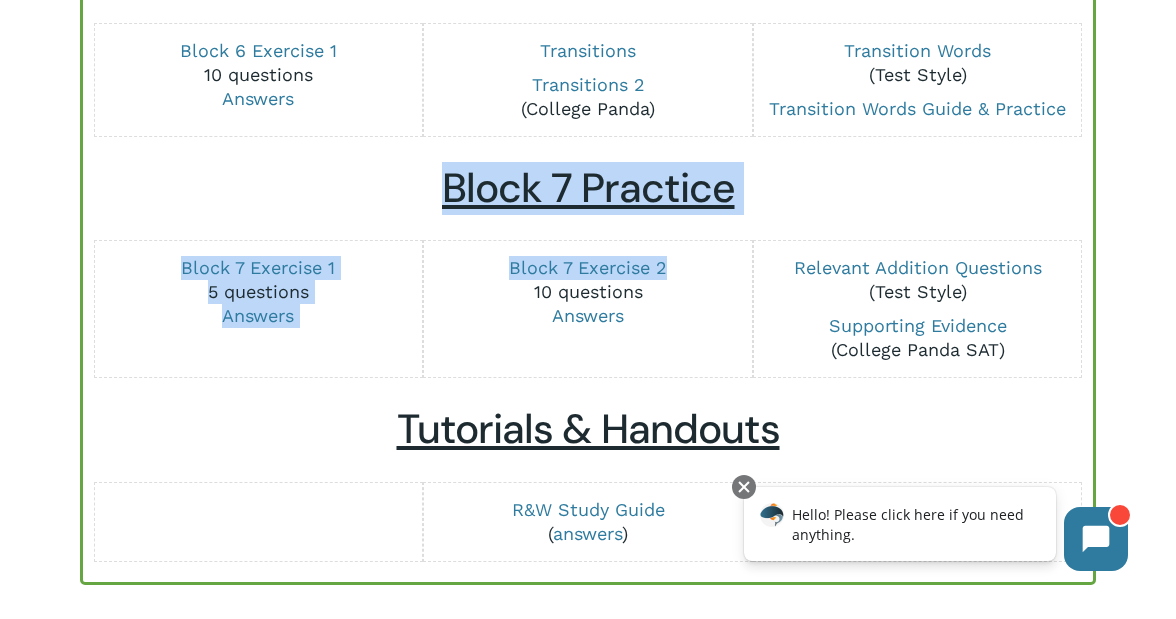 drag, startPoint x: 431, startPoint y: 202, endPoint x: 701, endPoint y: 277, distance: 280.2231 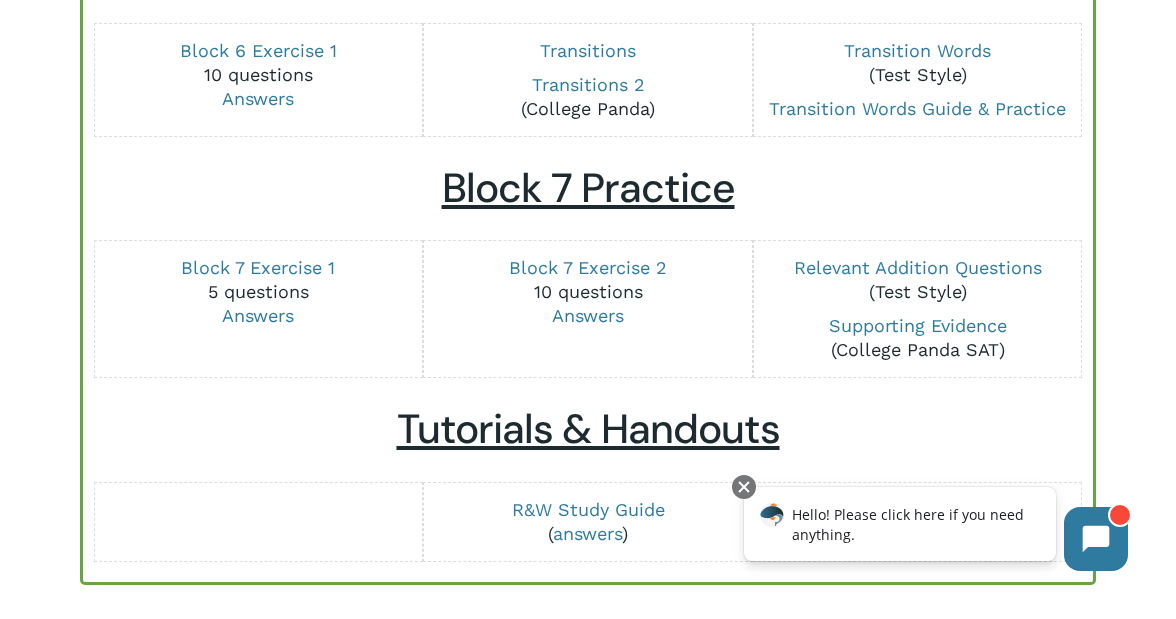 click on "Block 7 Exercise 2
10 questions
Answers" at bounding box center [588, 309] 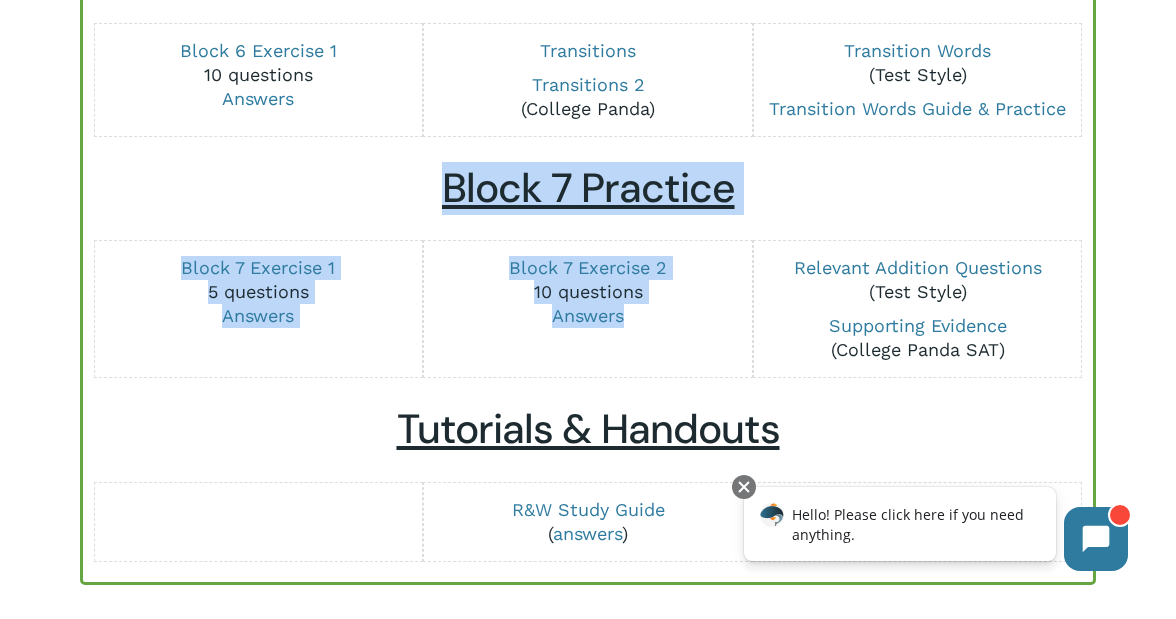 drag, startPoint x: 671, startPoint y: 338, endPoint x: 427, endPoint y: 200, distance: 280.32126 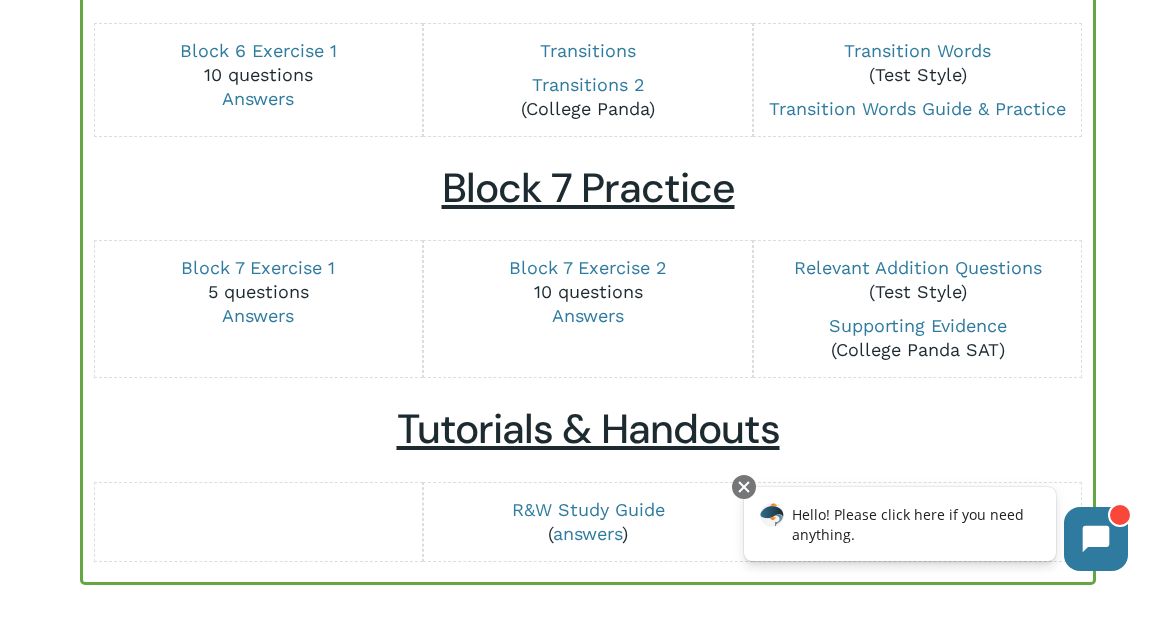 click on "Tutorials & Handouts" at bounding box center [588, 429] 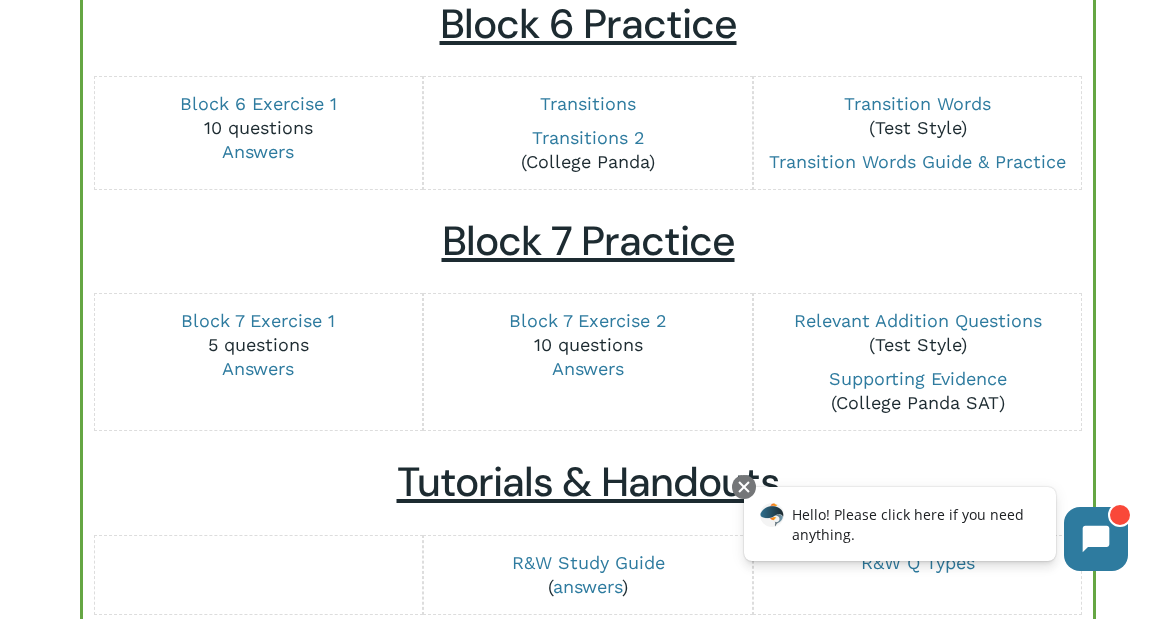 scroll, scrollTop: 2478, scrollLeft: 0, axis: vertical 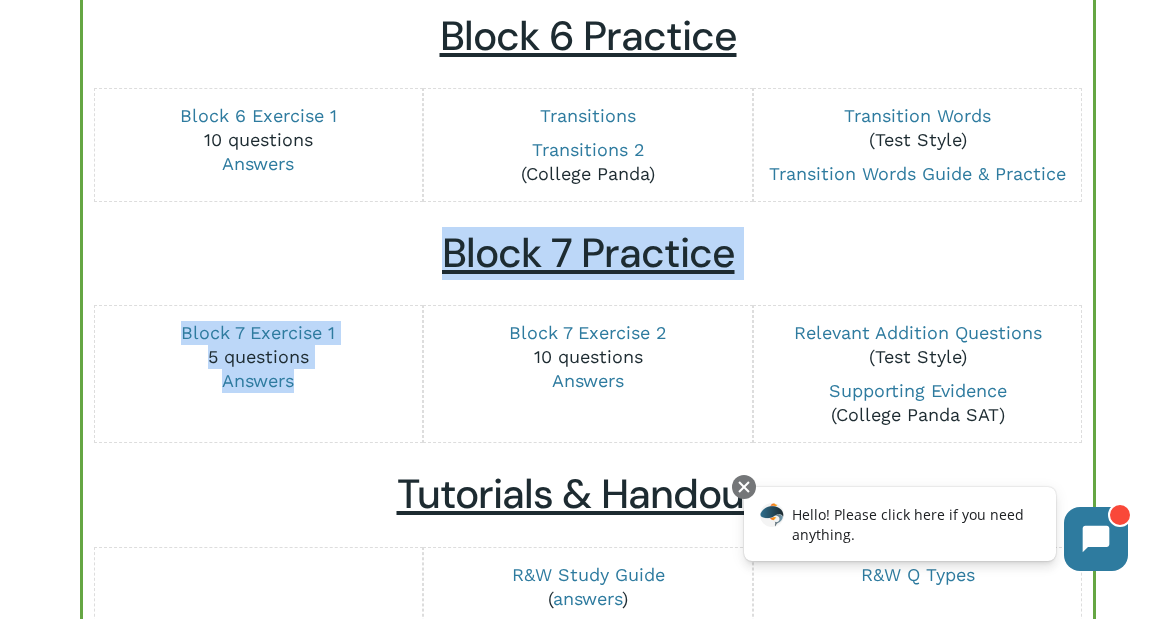 drag, startPoint x: 355, startPoint y: 215, endPoint x: 440, endPoint y: 301, distance: 120.91733 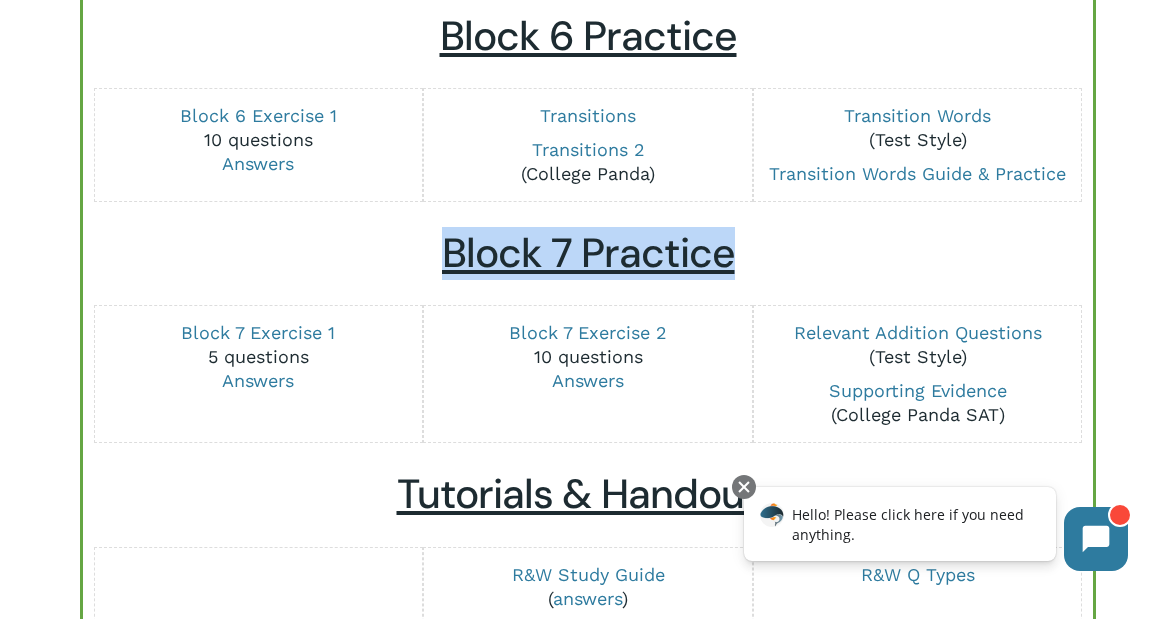 drag, startPoint x: 441, startPoint y: 262, endPoint x: 868, endPoint y: 276, distance: 427.22946 